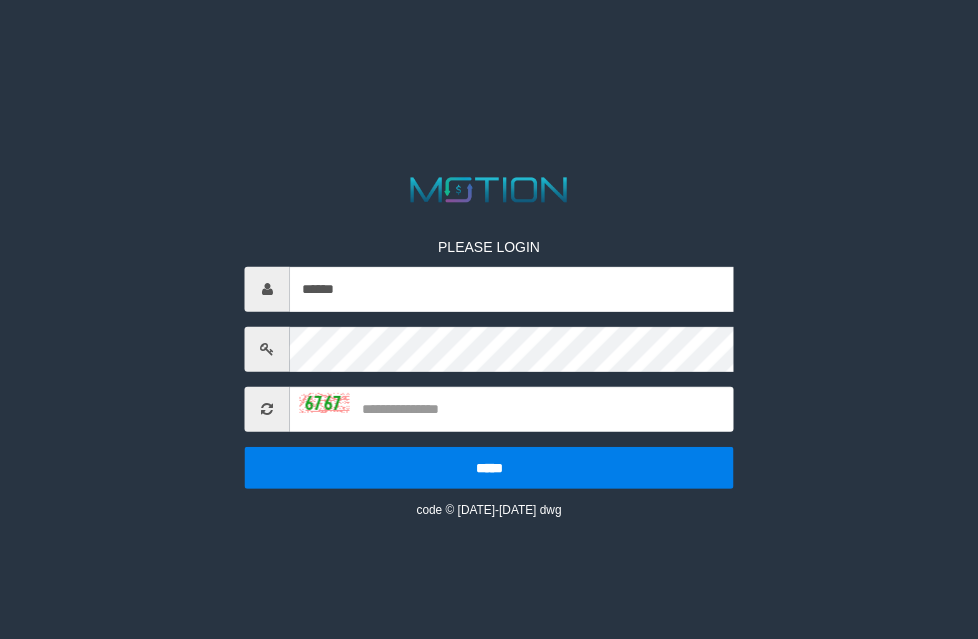 scroll, scrollTop: 0, scrollLeft: 0, axis: both 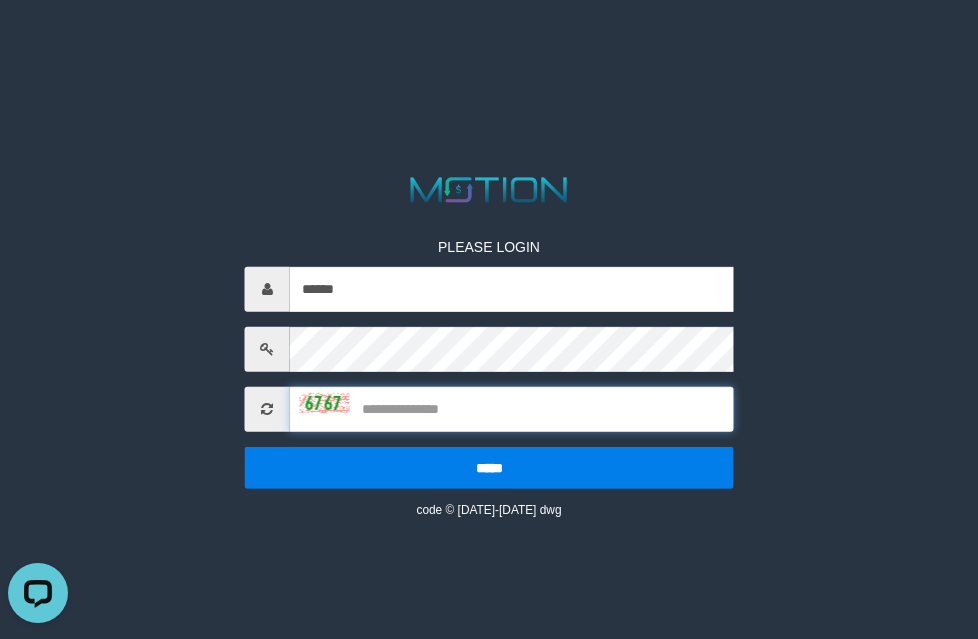 click at bounding box center [512, 409] 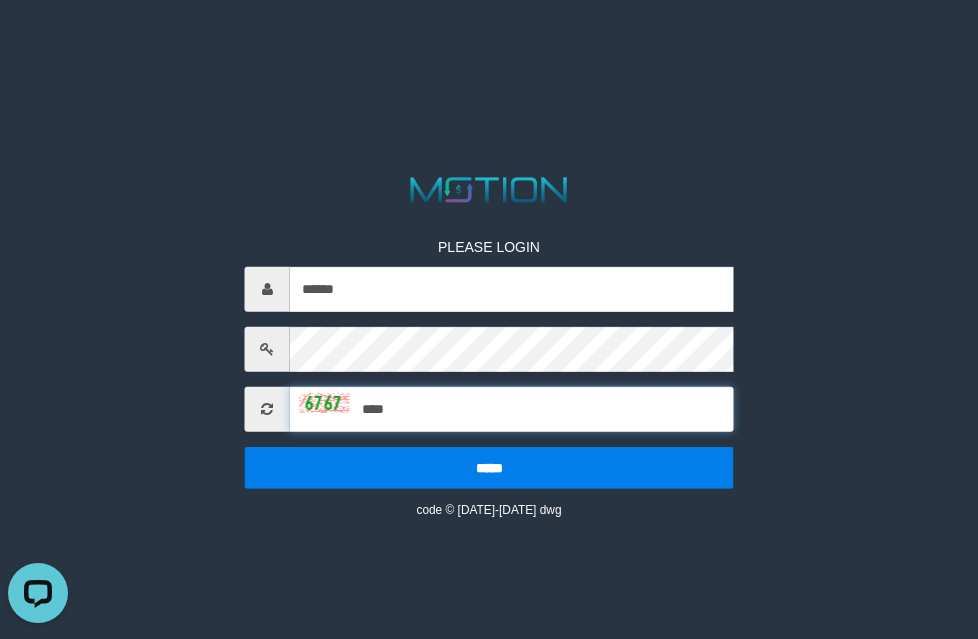 type on "****" 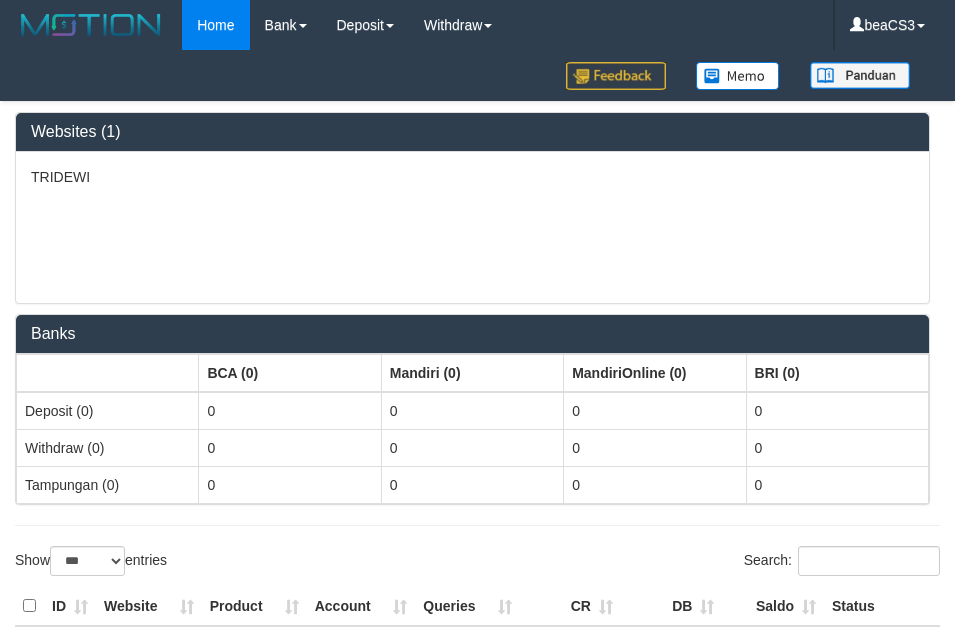 select on "***" 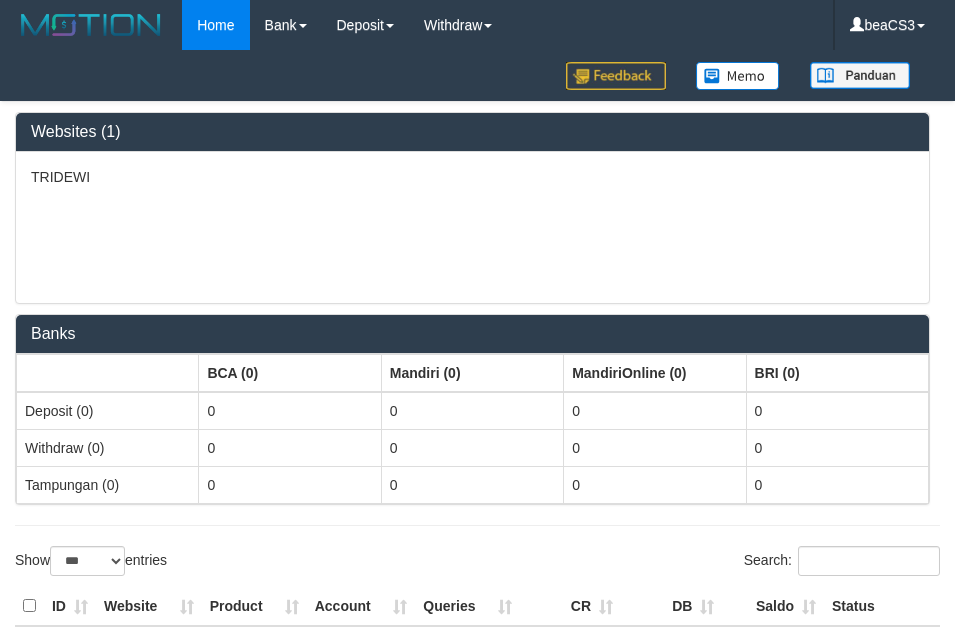 scroll, scrollTop: 0, scrollLeft: 0, axis: both 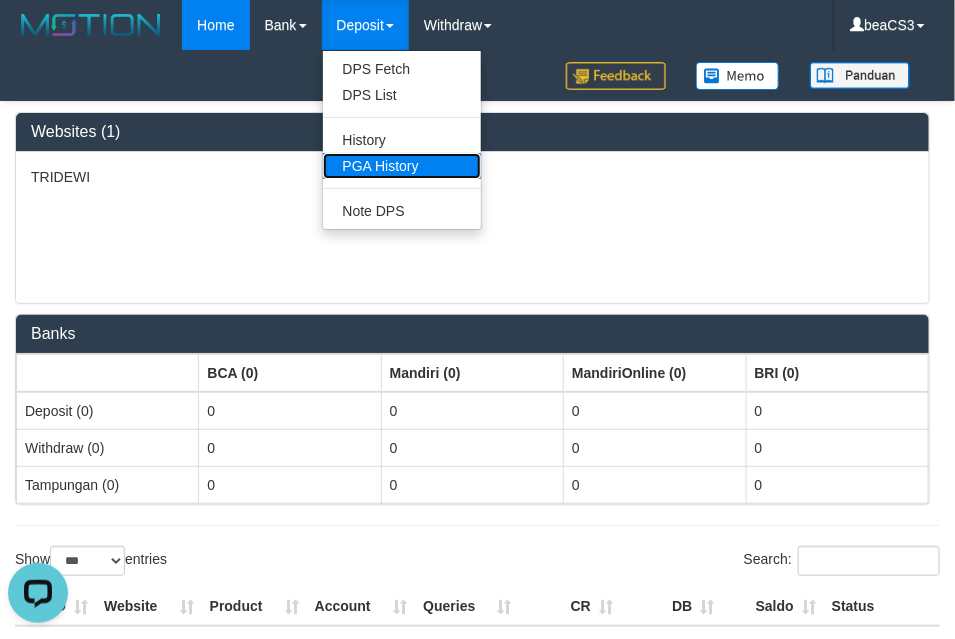 click on "PGA History" at bounding box center [402, 166] 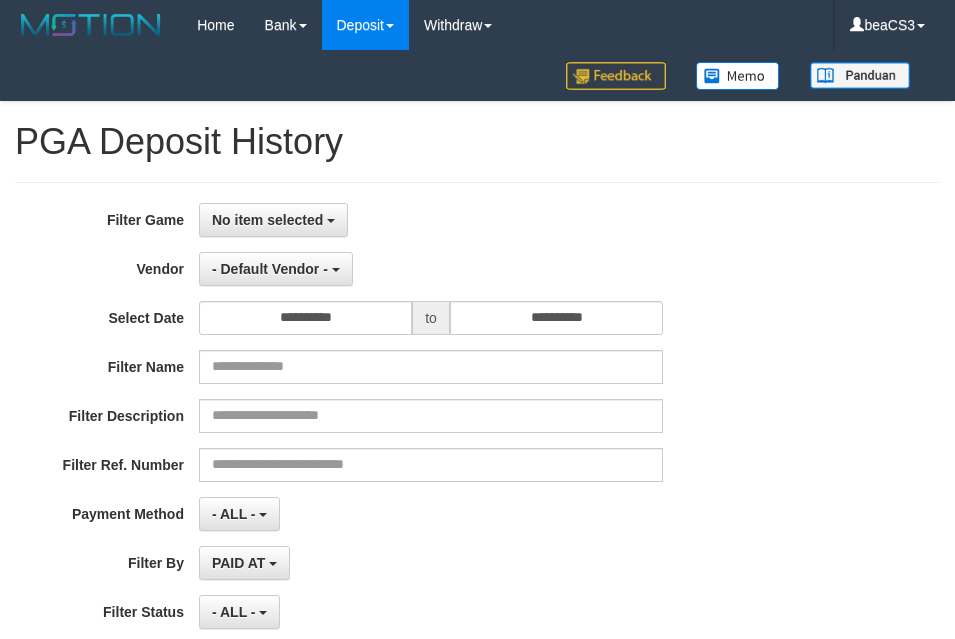 select 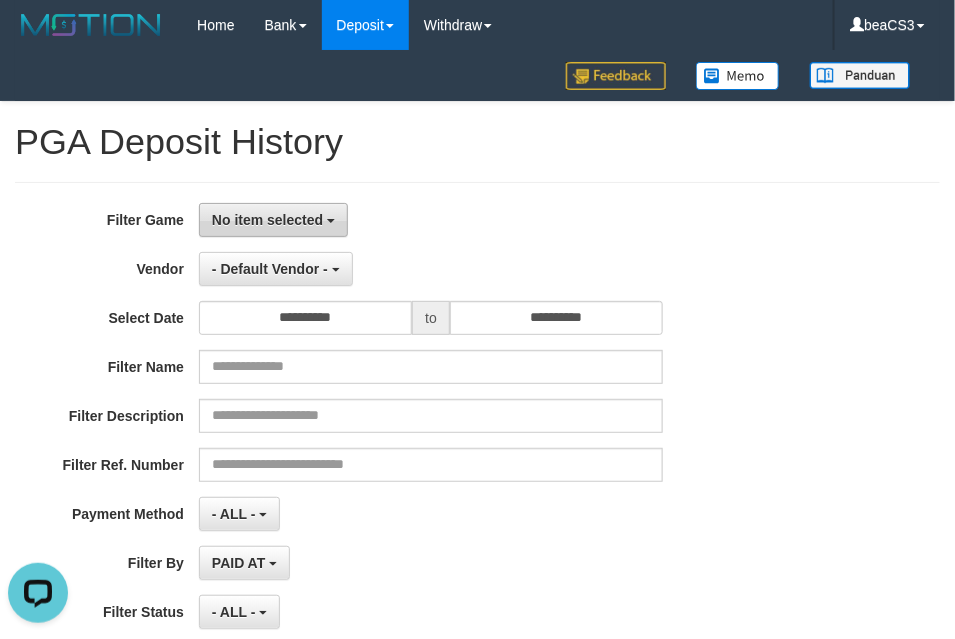 scroll, scrollTop: 0, scrollLeft: 0, axis: both 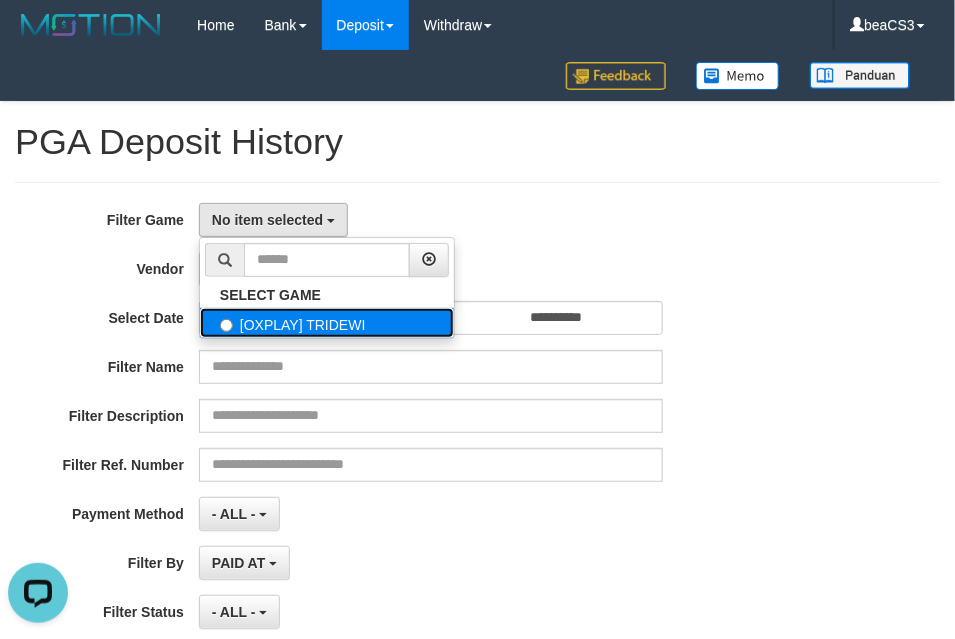 click on "[OXPLAY] TRIDEWI" at bounding box center (327, 323) 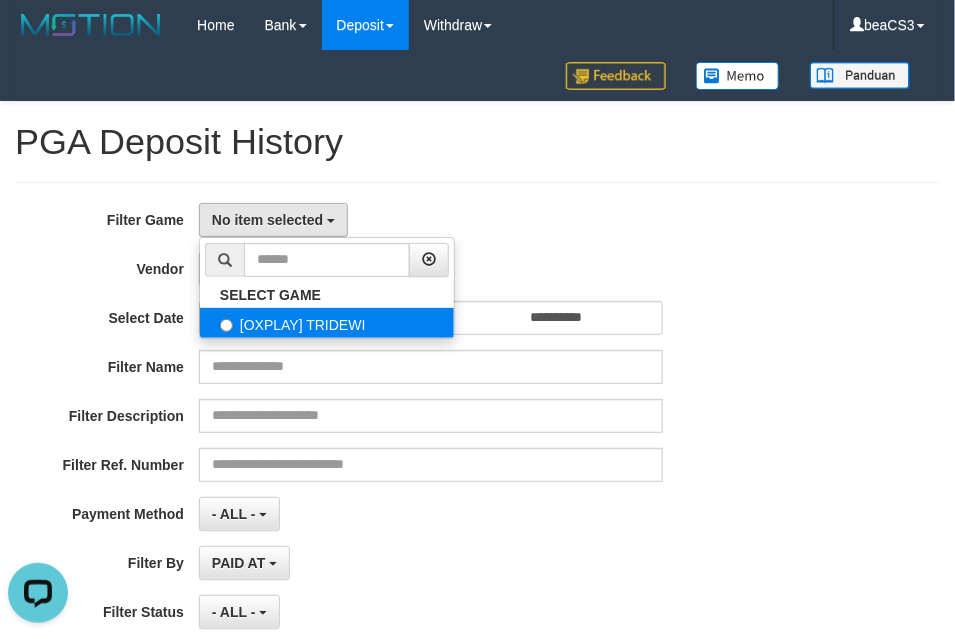 select on "***" 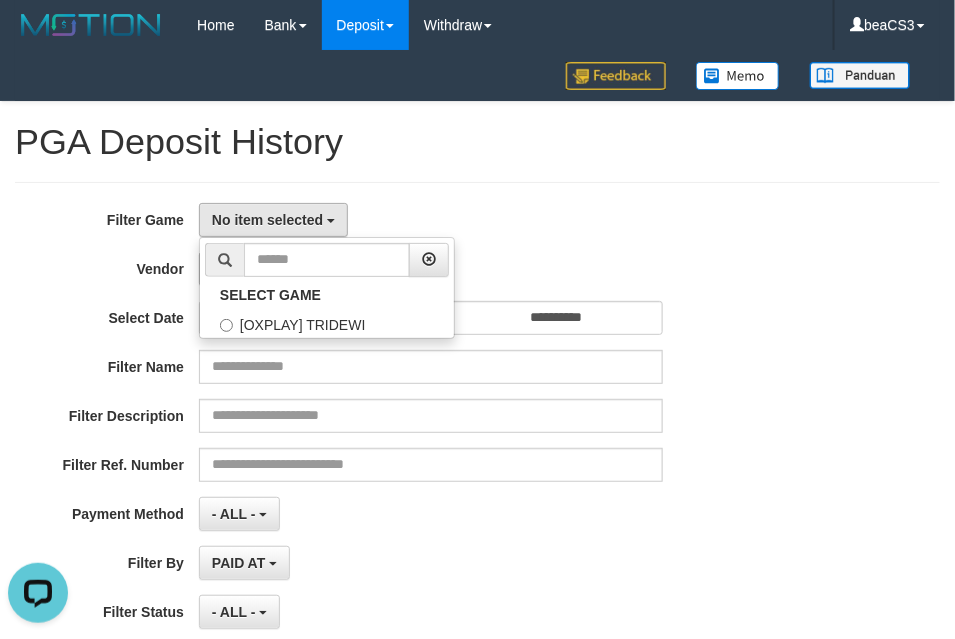 scroll, scrollTop: 18, scrollLeft: 0, axis: vertical 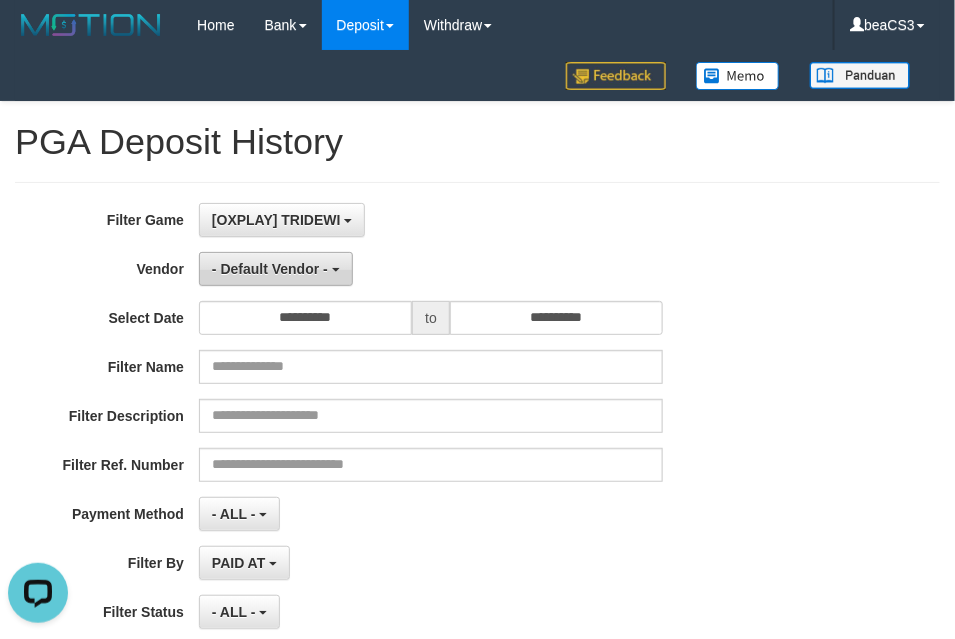 click on "- Default Vendor -" at bounding box center [270, 269] 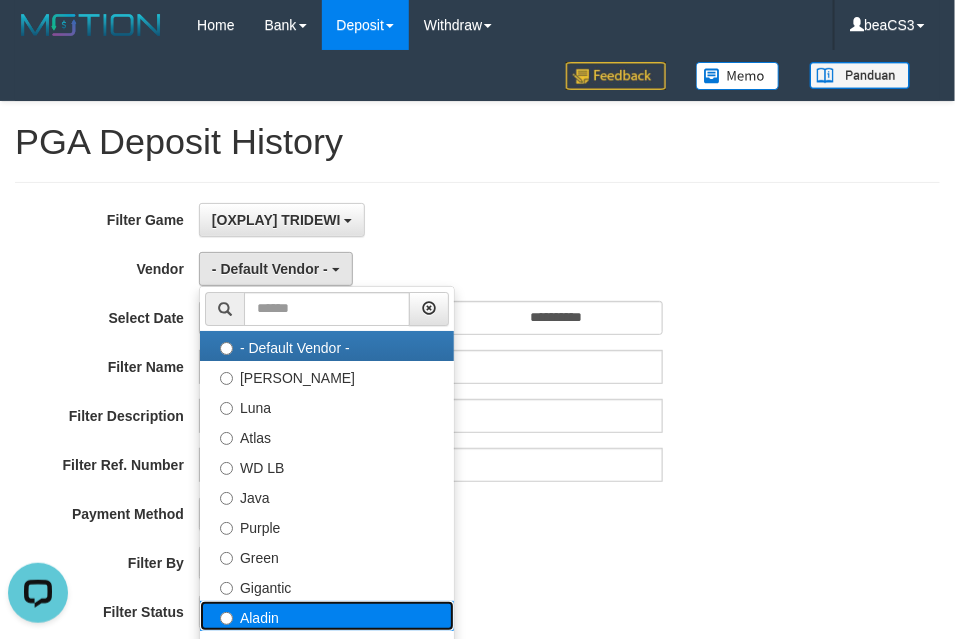 click on "Aladin" at bounding box center [327, 616] 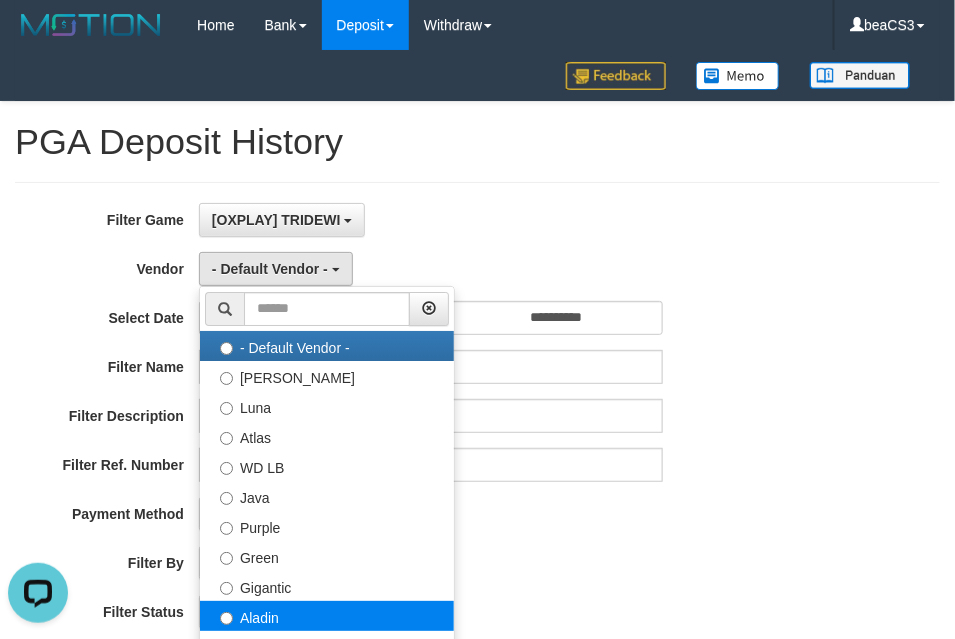 select on "**********" 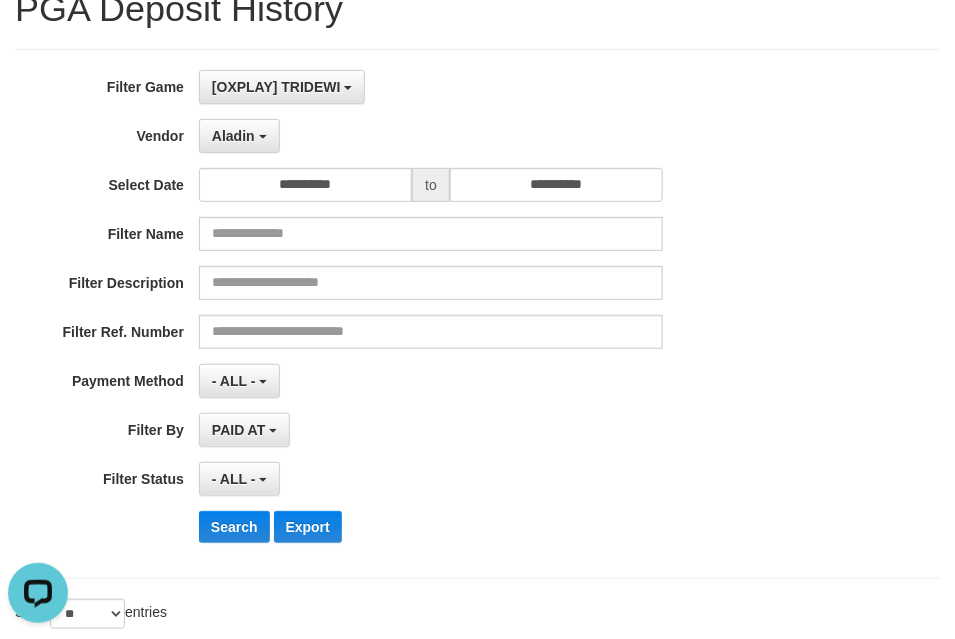 scroll, scrollTop: 199, scrollLeft: 0, axis: vertical 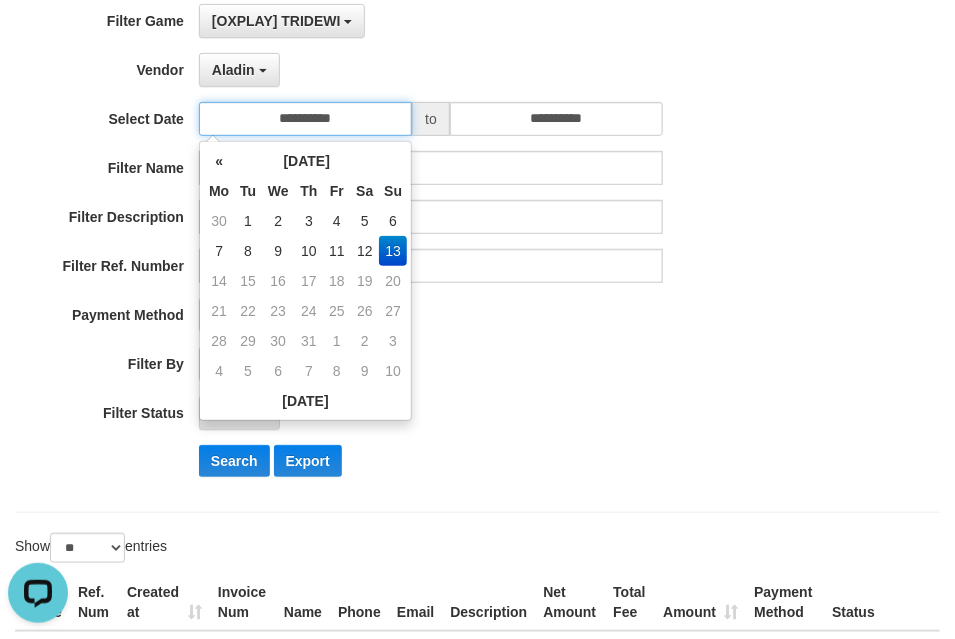 click on "**********" at bounding box center (305, 119) 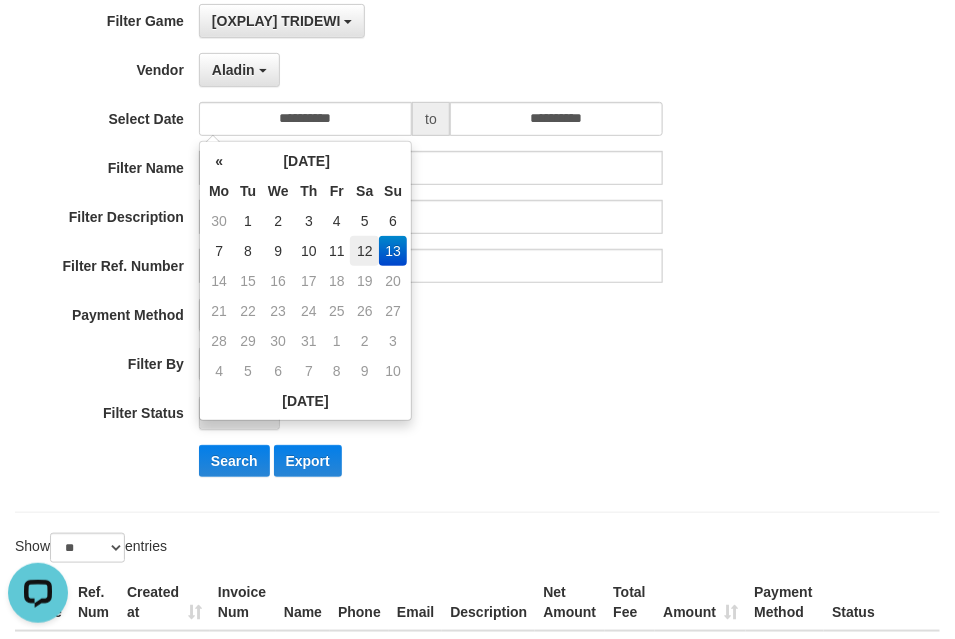 click on "12" at bounding box center [364, 251] 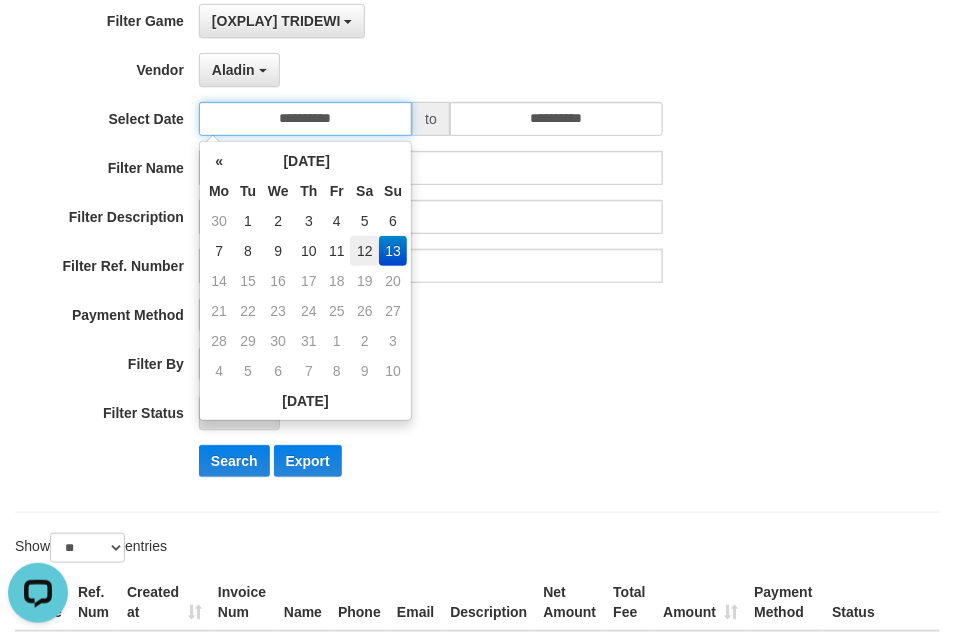 type on "**********" 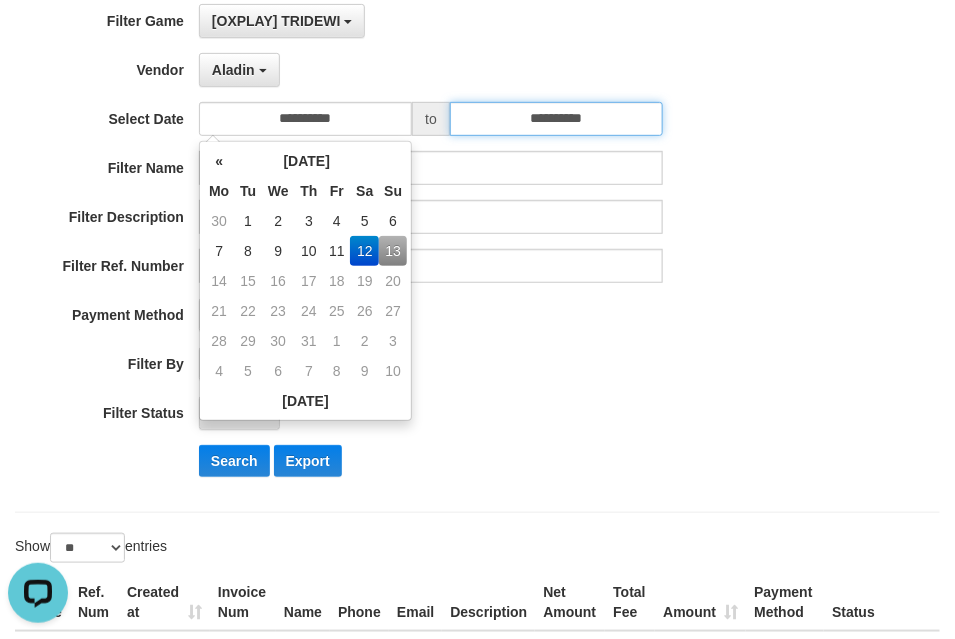 click on "**********" at bounding box center [556, 119] 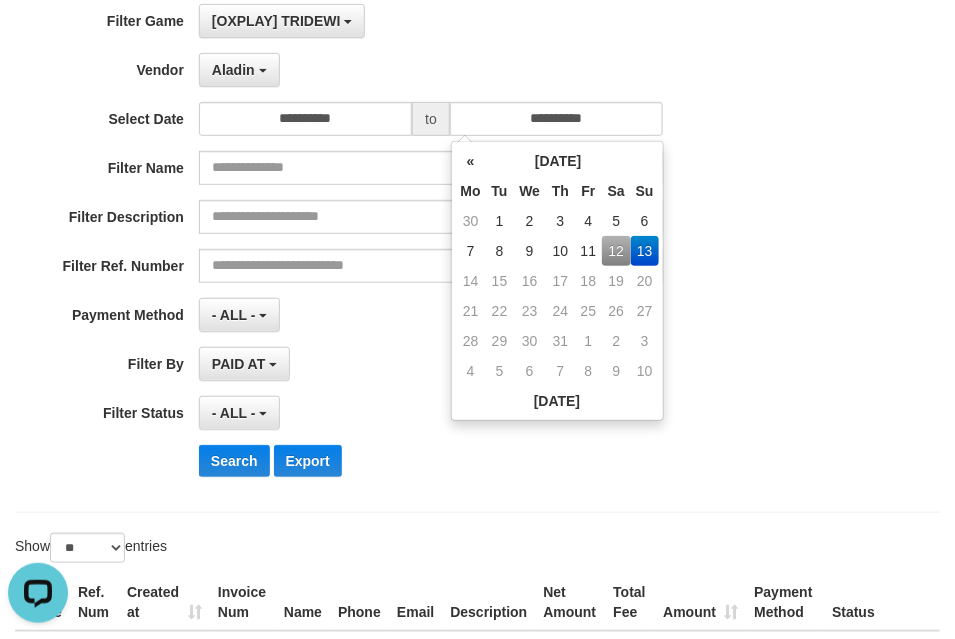 click on "12" at bounding box center [616, 251] 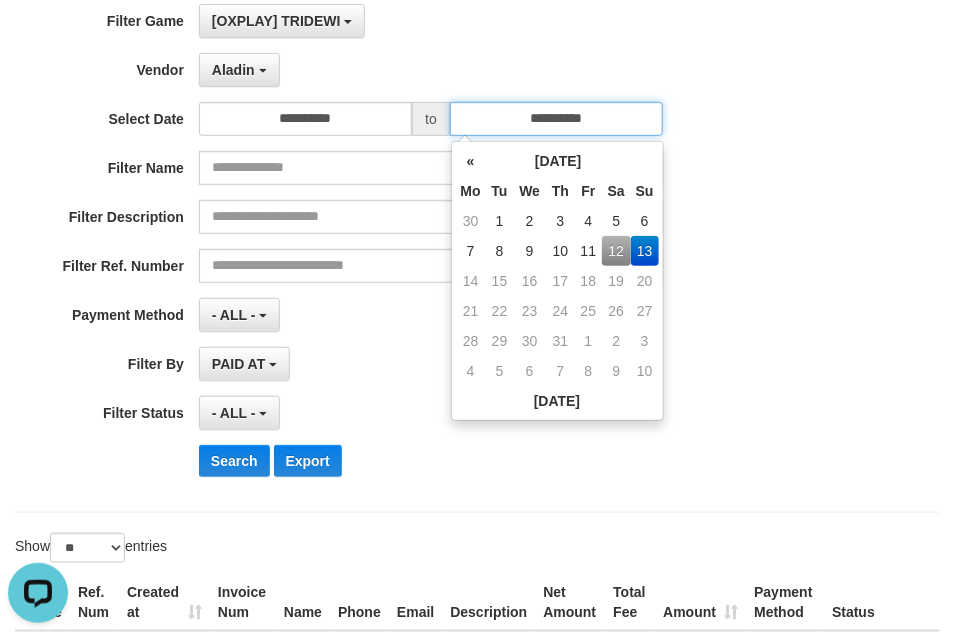 type on "**********" 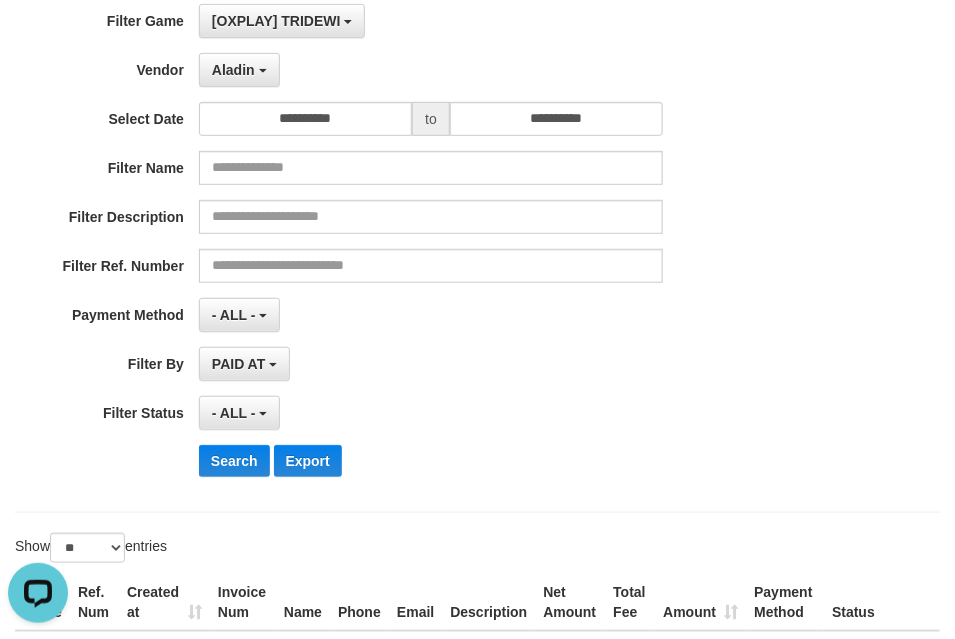 click on "**********" at bounding box center (398, 248) 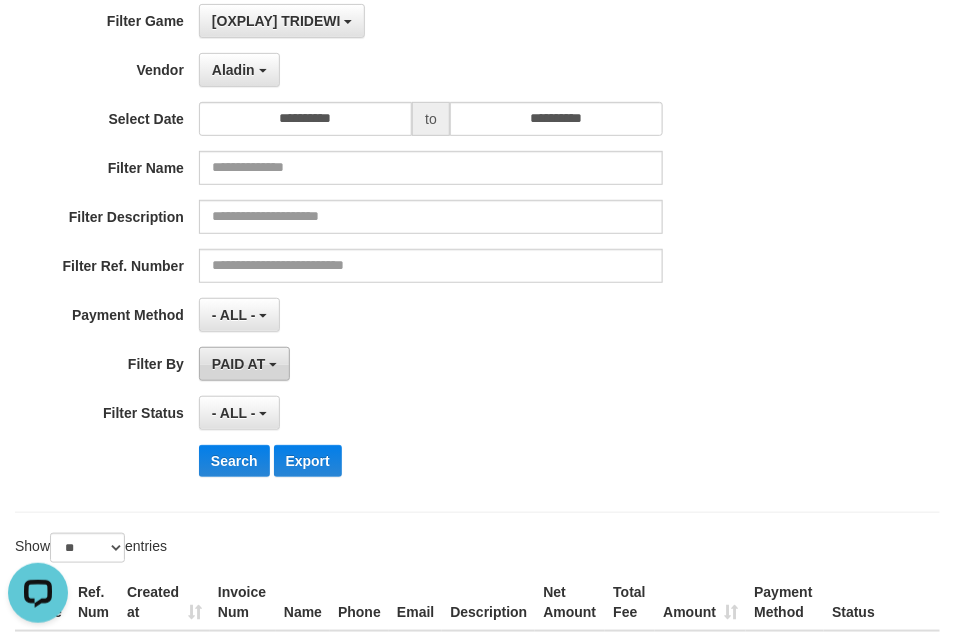 click on "PAID AT" at bounding box center [238, 364] 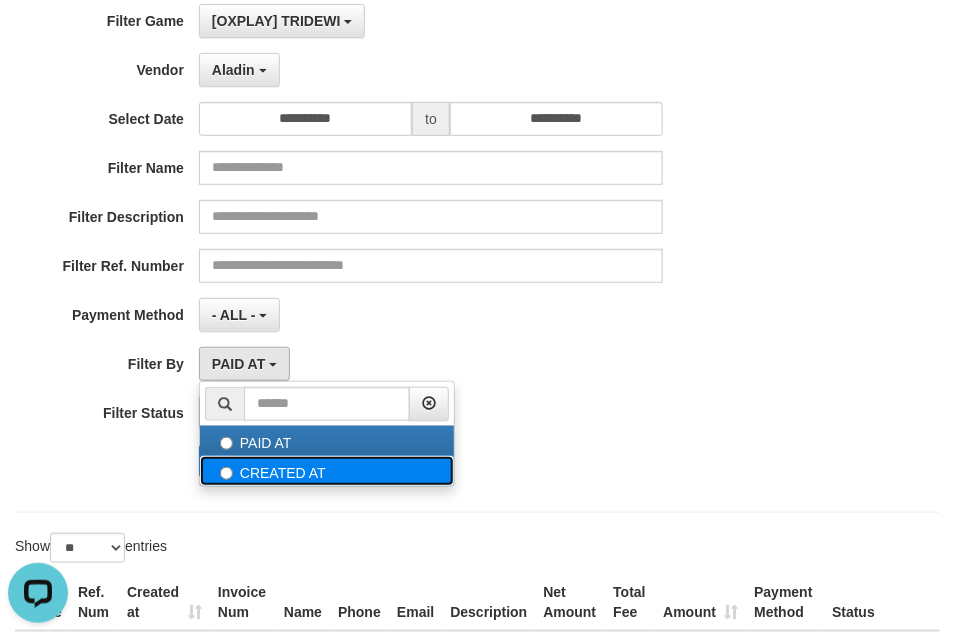 click on "CREATED AT" at bounding box center [327, 471] 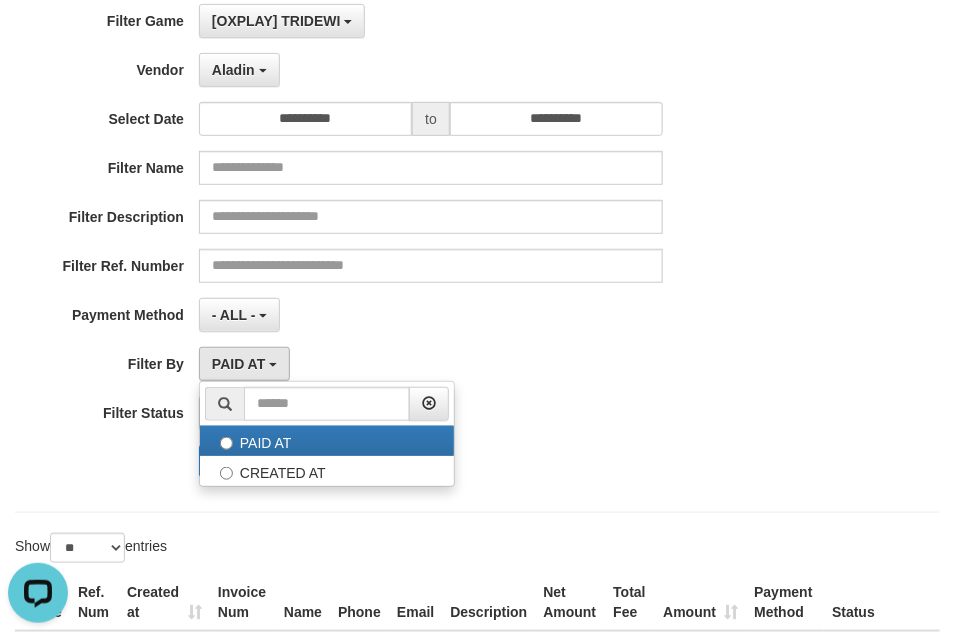 select on "*" 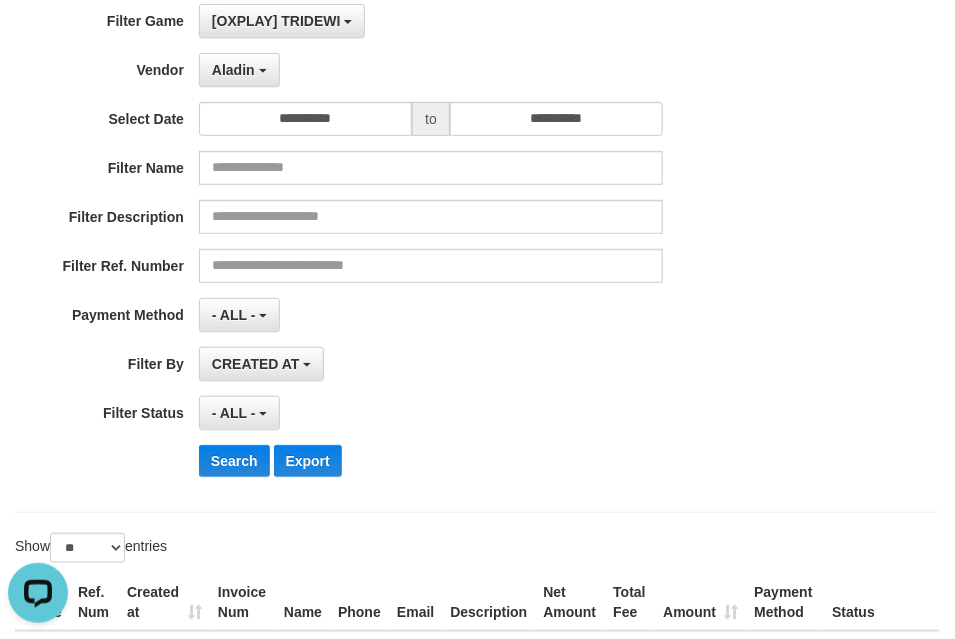 drag, startPoint x: 334, startPoint y: 324, endPoint x: 295, endPoint y: 424, distance: 107.33592 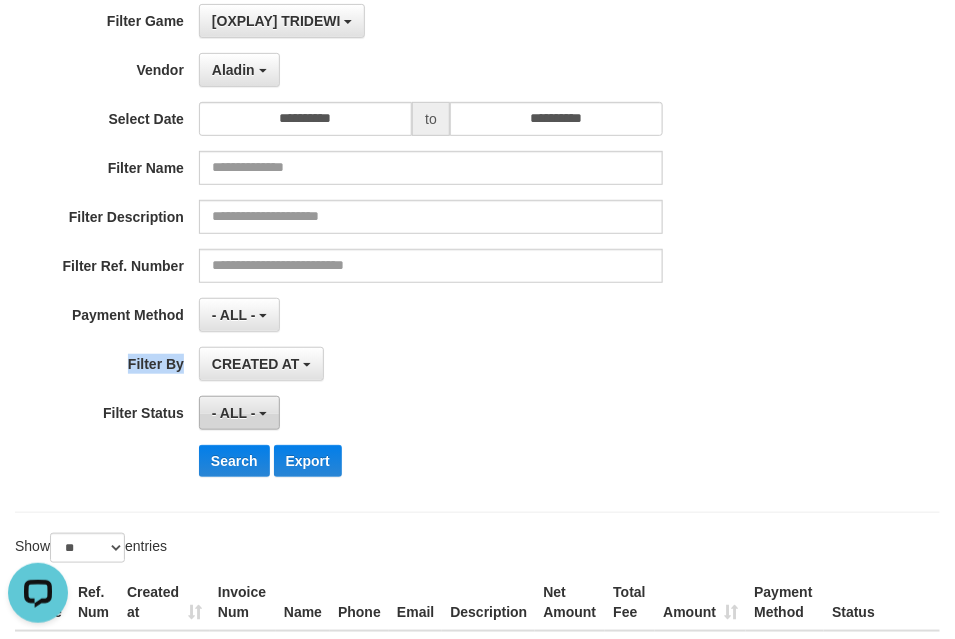 click on "- ALL -" at bounding box center (234, 413) 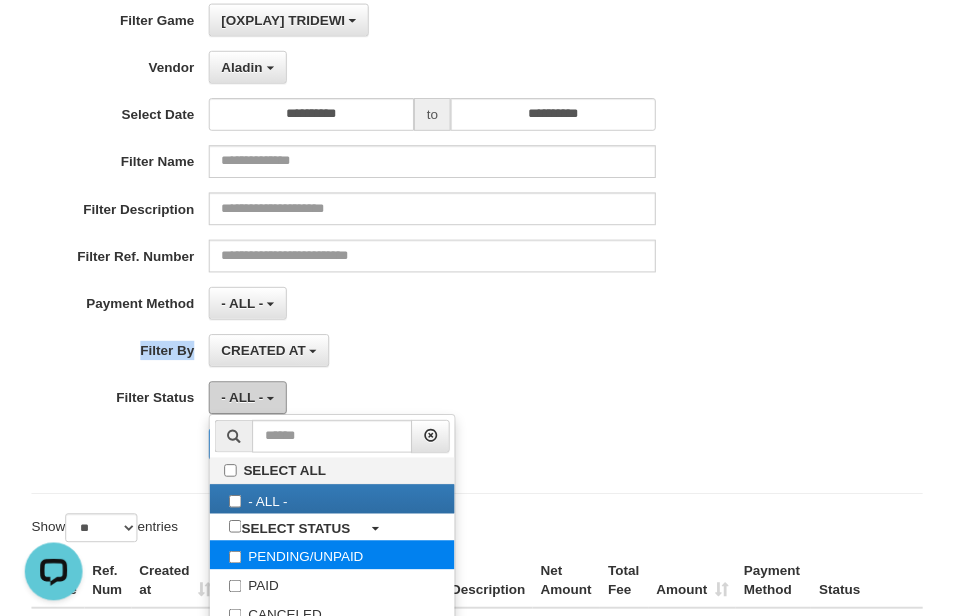 scroll, scrollTop: 379, scrollLeft: 0, axis: vertical 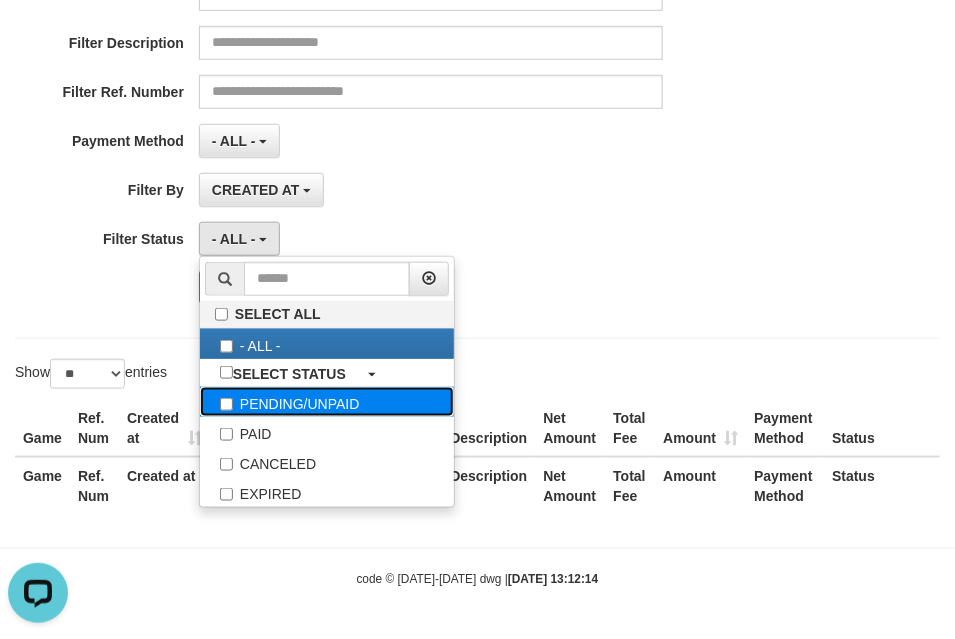click on "PENDING/UNPAID" at bounding box center [327, 402] 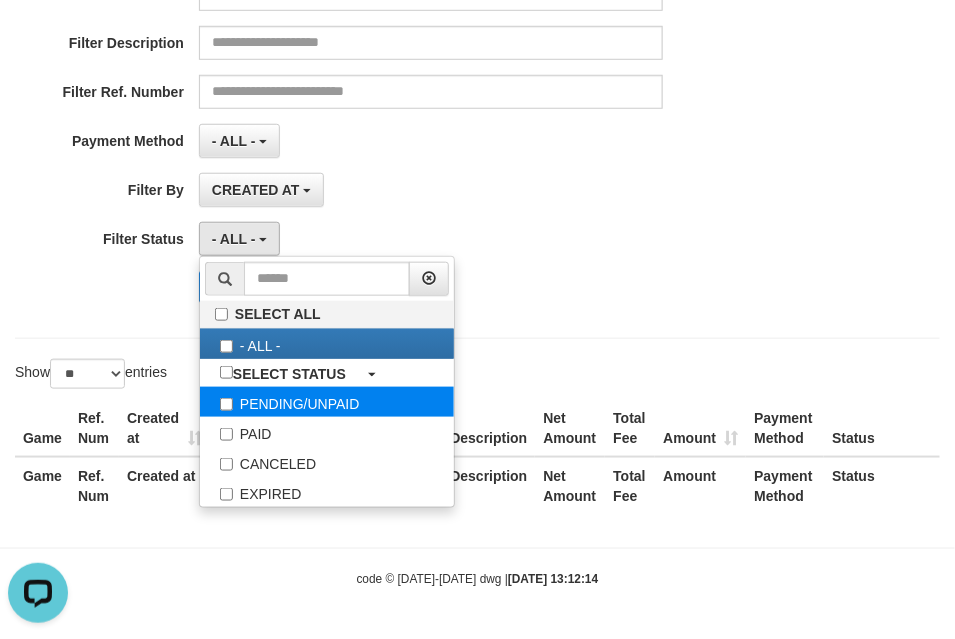 select on "*" 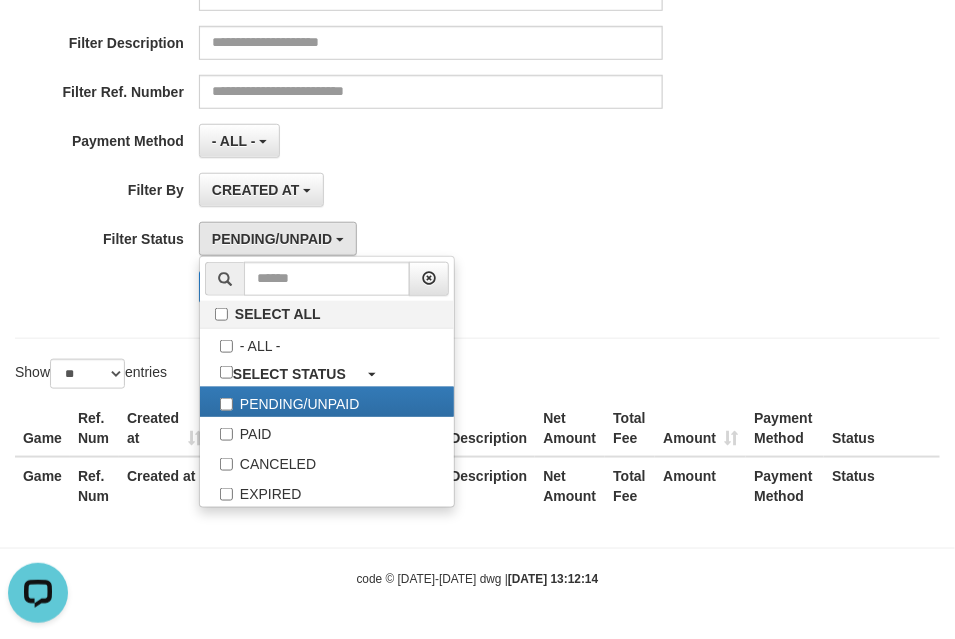 click on "CREATED AT
PAID AT
CREATED AT" at bounding box center (431, 190) 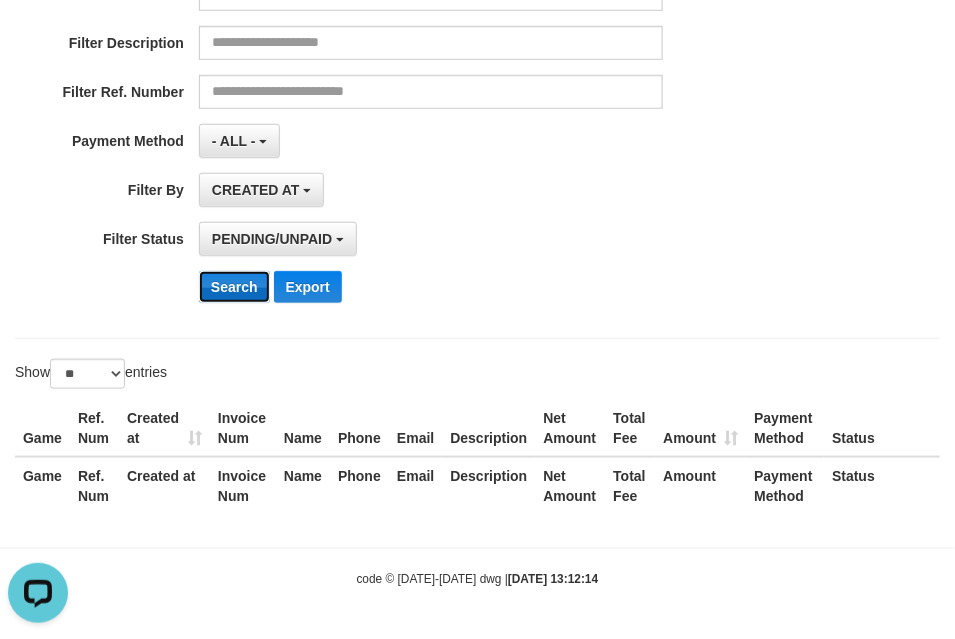 click on "Search" at bounding box center (234, 287) 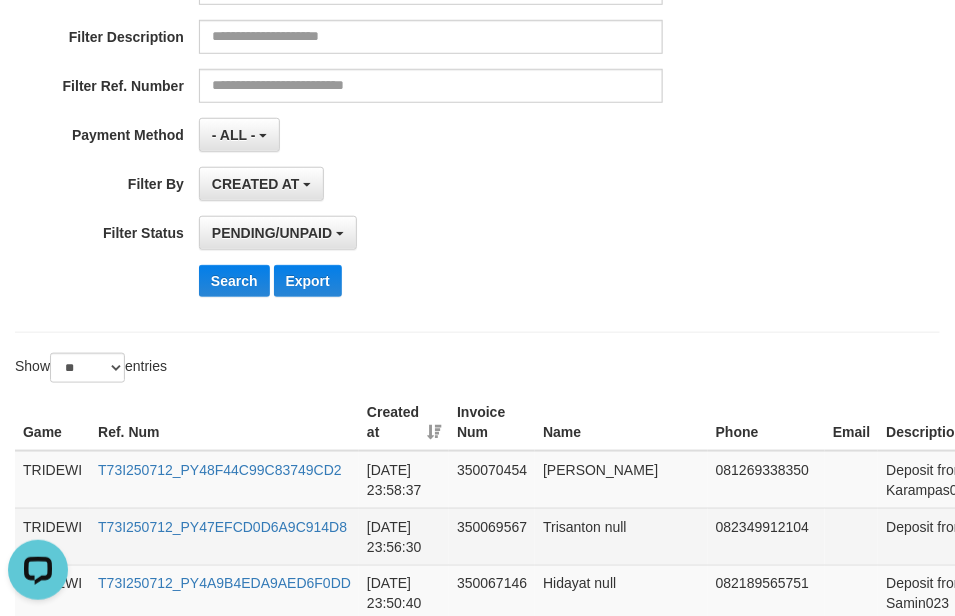 click on "Trisanton null" at bounding box center (621, 536) 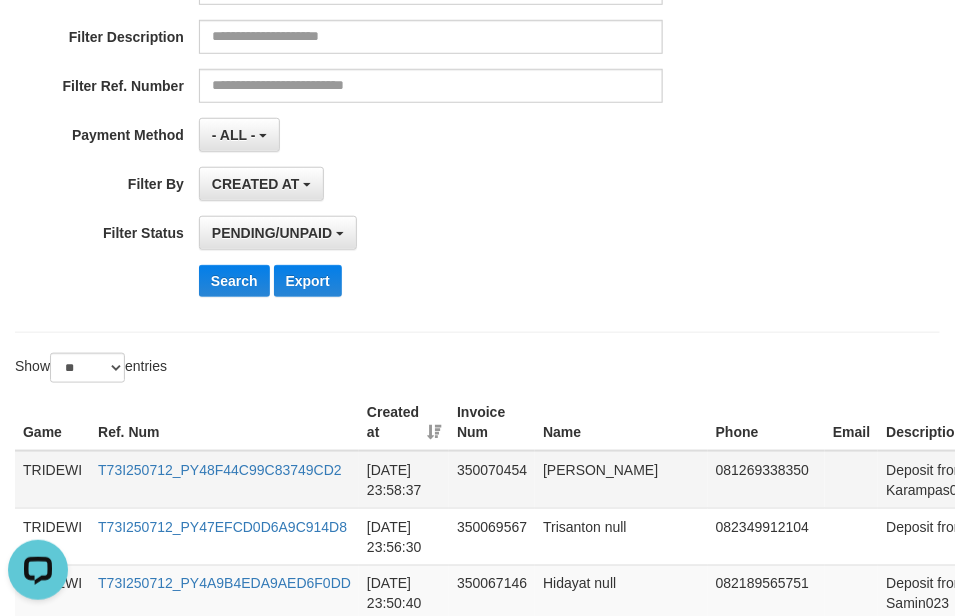 click on "081269338350" at bounding box center (766, 480) 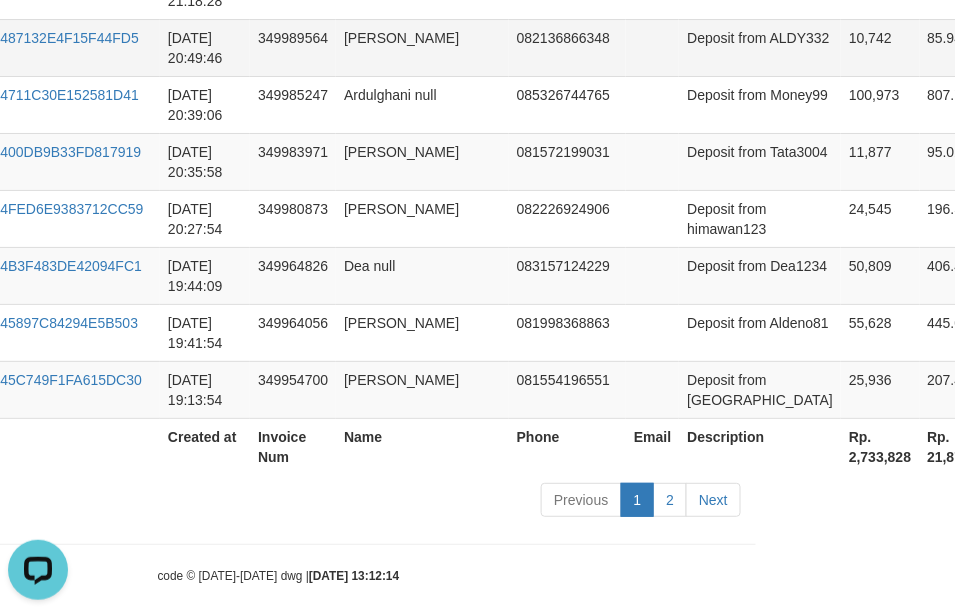 scroll, scrollTop: 1875, scrollLeft: 199, axis: both 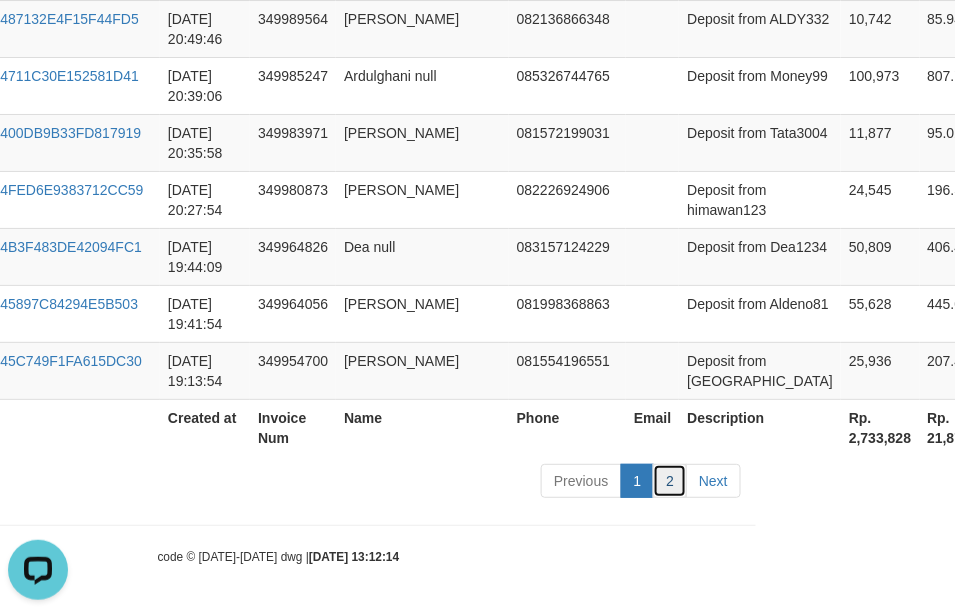 click on "2" at bounding box center (670, 481) 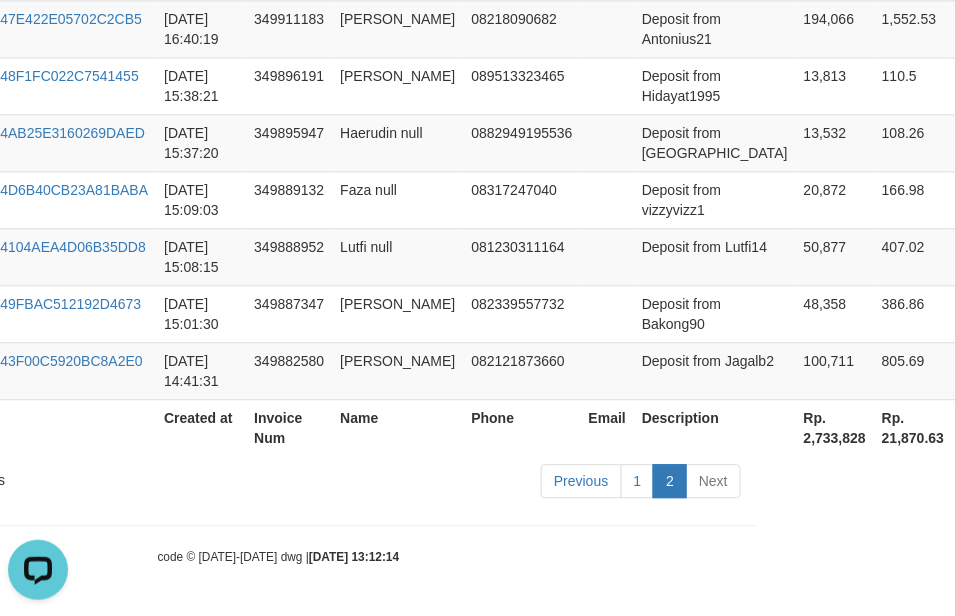 scroll, scrollTop: 1071, scrollLeft: 199, axis: both 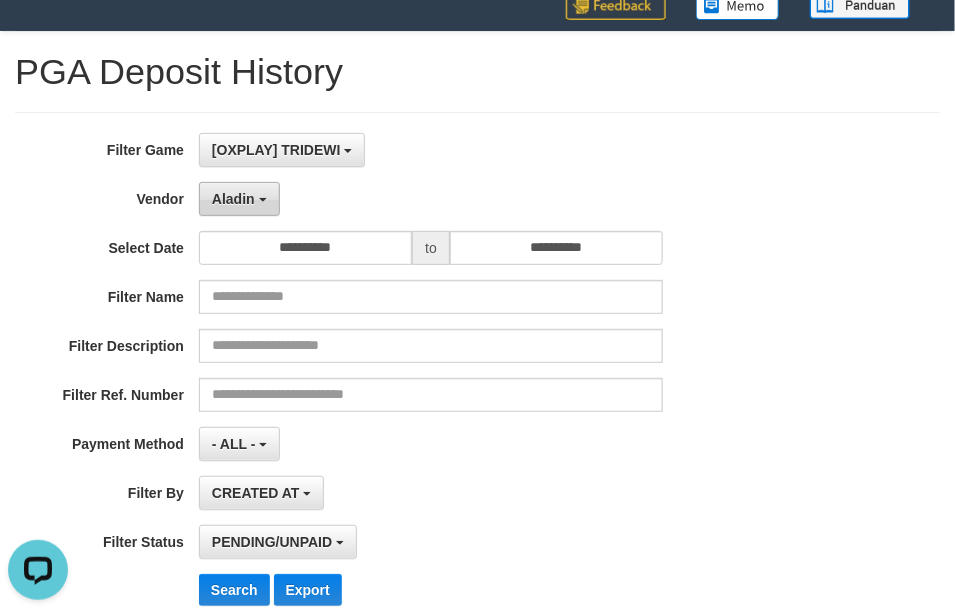 click at bounding box center (263, 200) 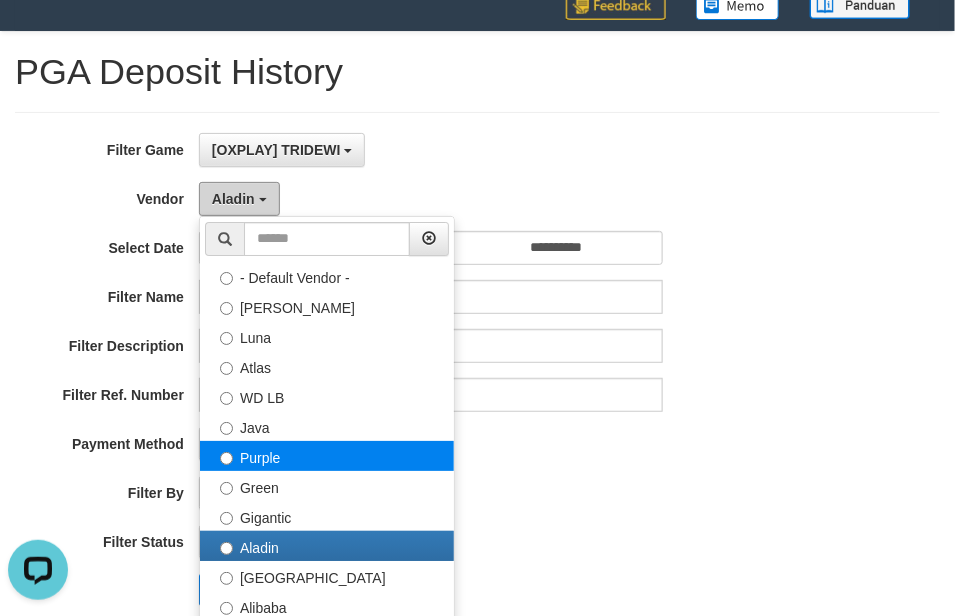 scroll, scrollTop: 199, scrollLeft: 0, axis: vertical 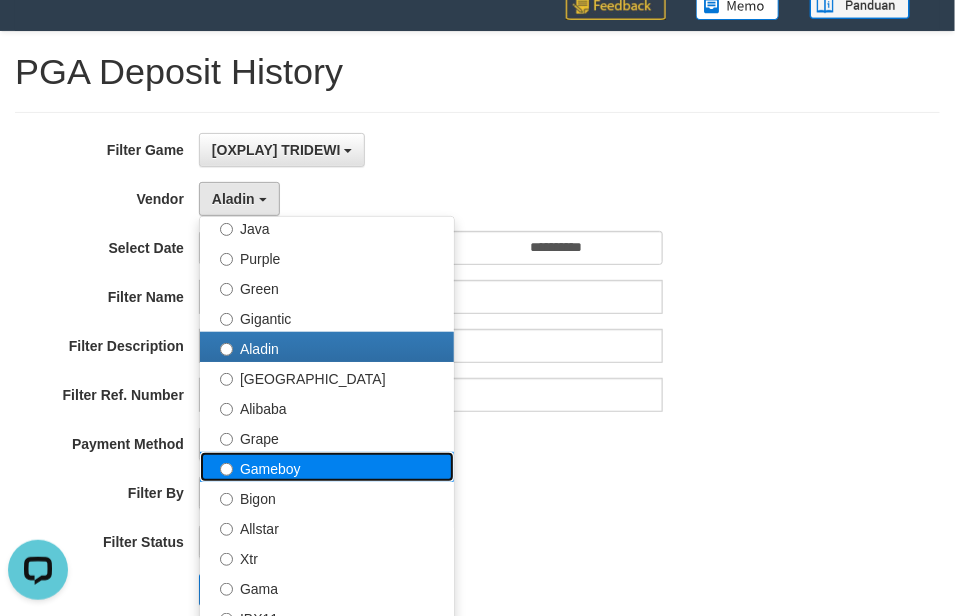 click on "Gameboy" at bounding box center [327, 467] 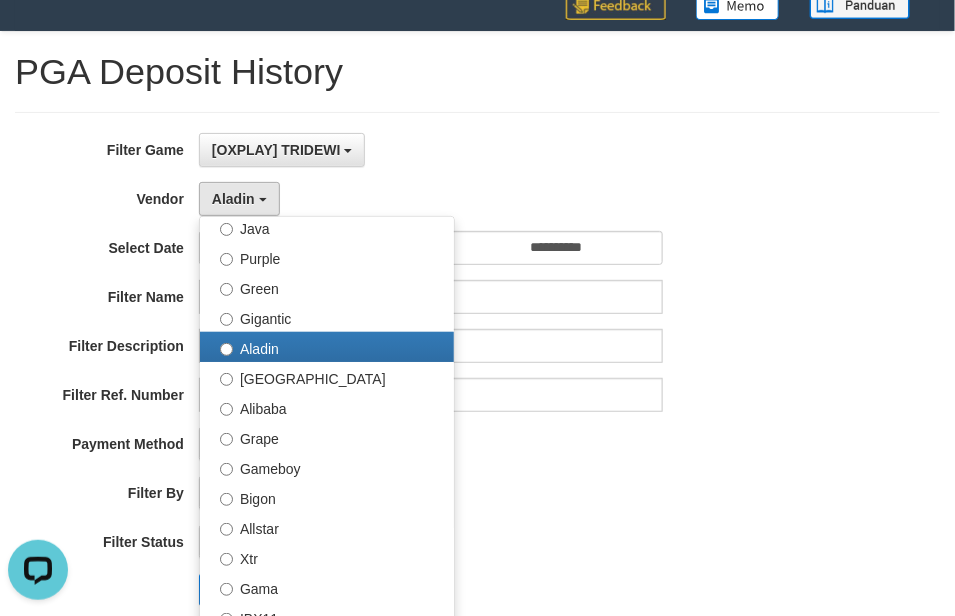 select on "**********" 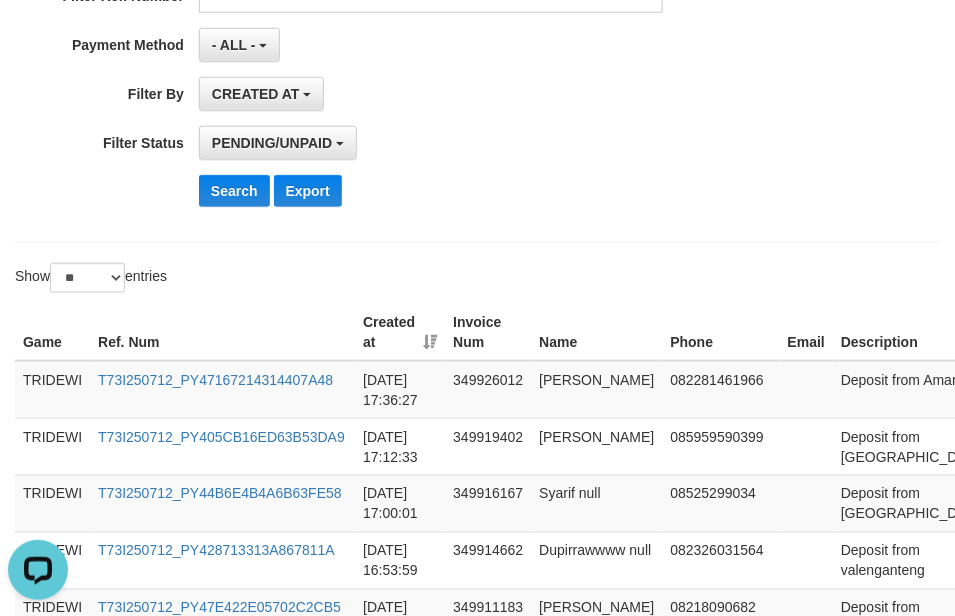 scroll, scrollTop: 471, scrollLeft: 0, axis: vertical 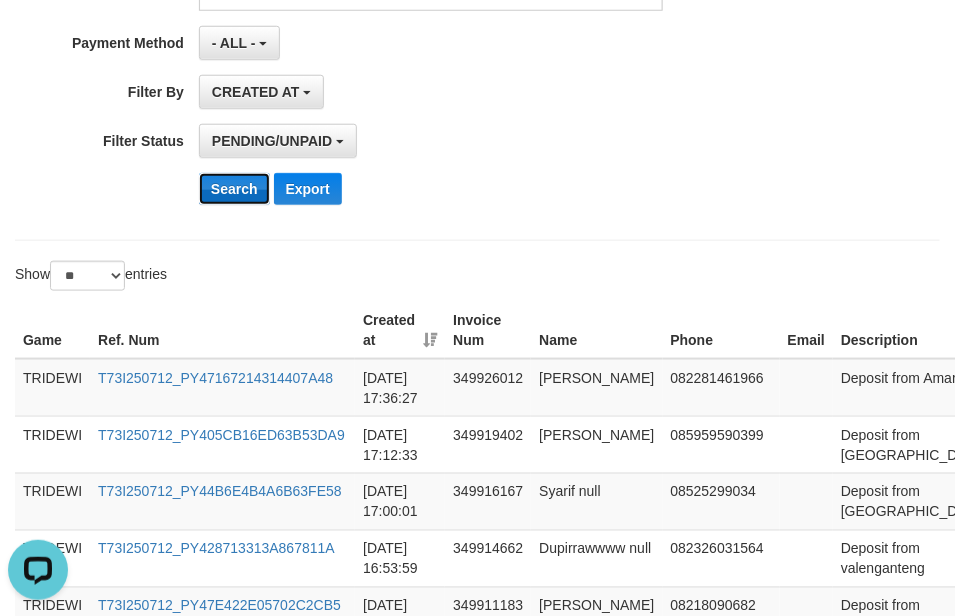 click on "Search" at bounding box center [234, 189] 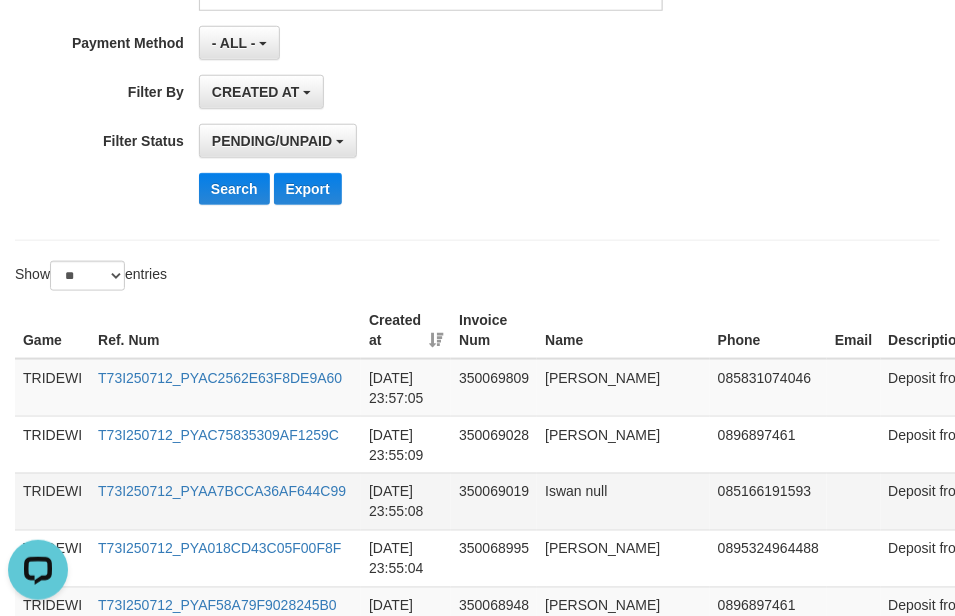 click on "Iswan null" at bounding box center (623, 501) 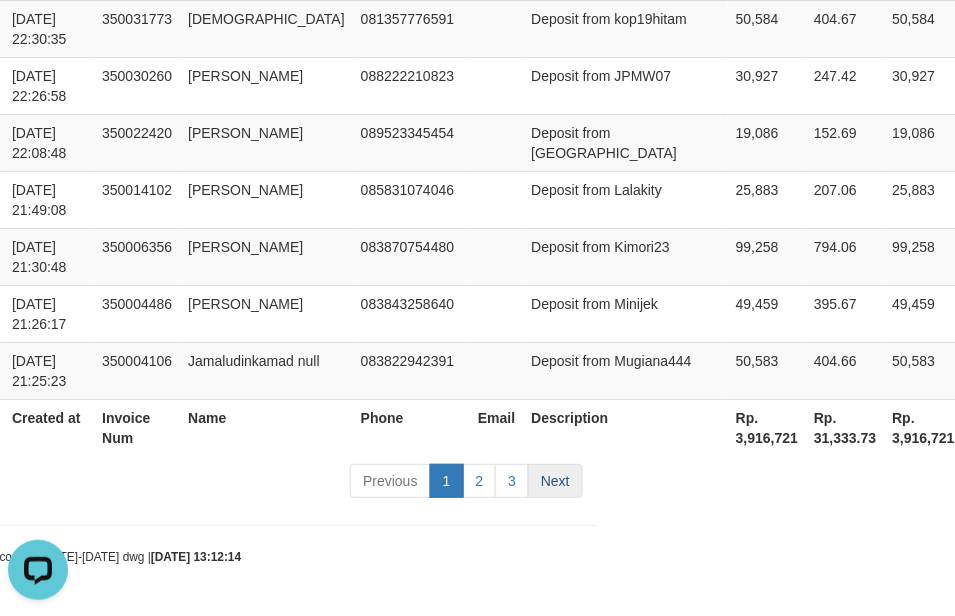 scroll, scrollTop: 1875, scrollLeft: 361, axis: both 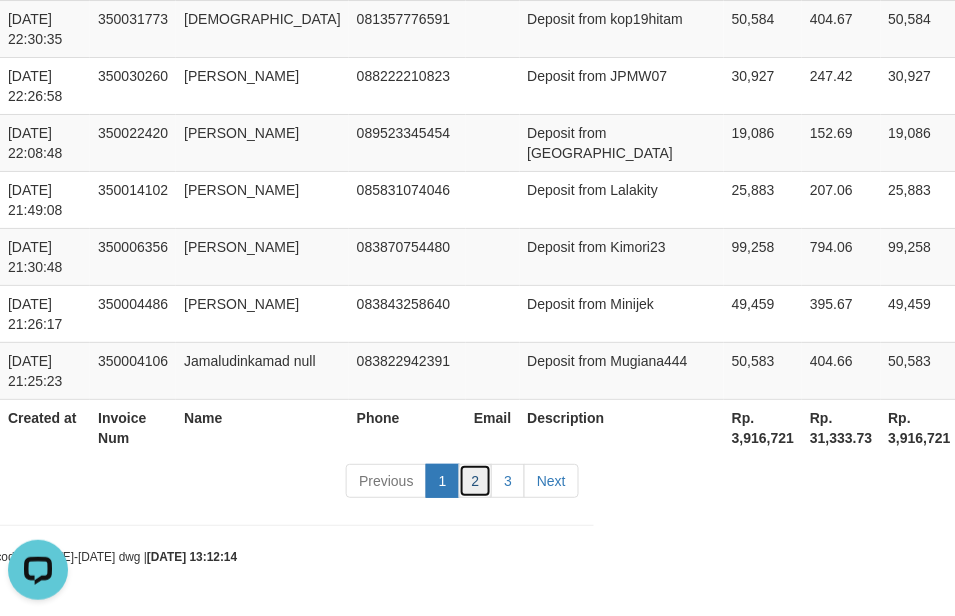 click on "2" at bounding box center (476, 481) 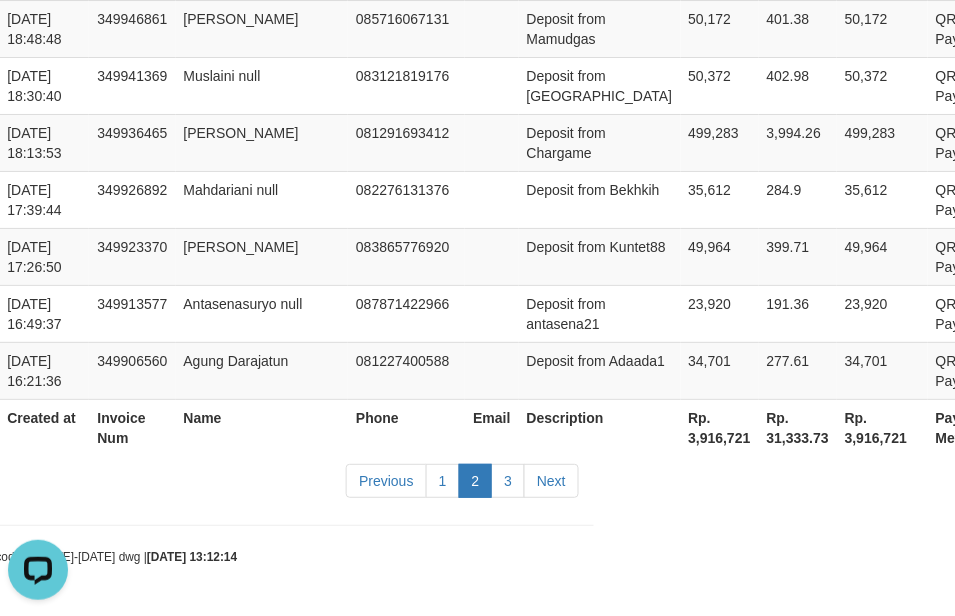 scroll, scrollTop: 1875, scrollLeft: 352, axis: both 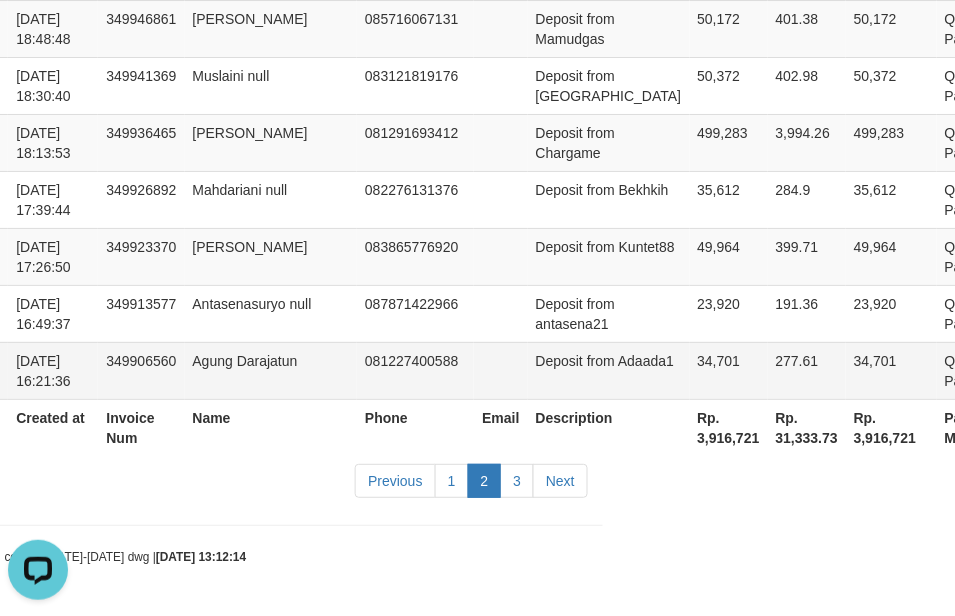 click on "Deposit from Adaada1" at bounding box center [609, 370] 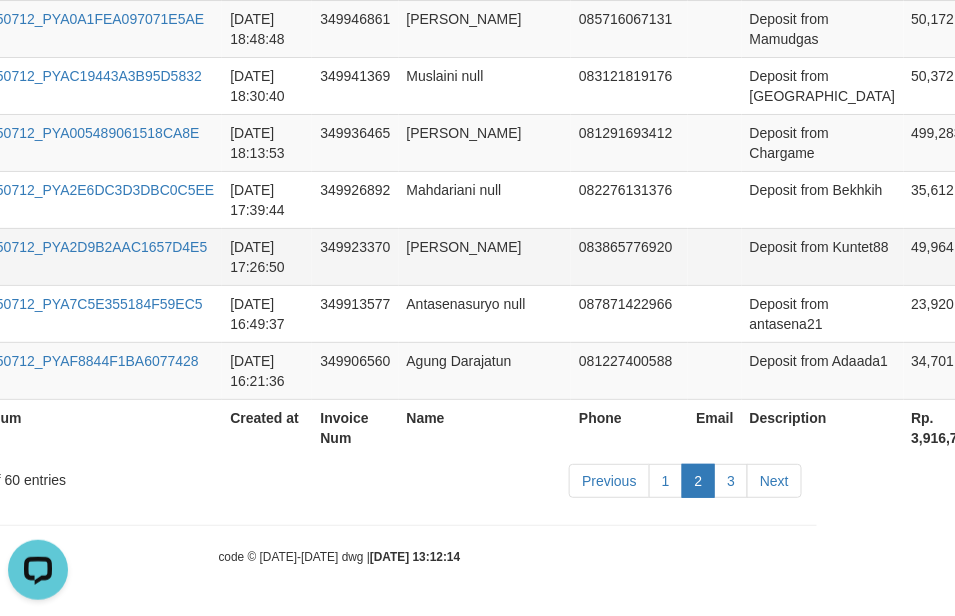 scroll, scrollTop: 1875, scrollLeft: 0, axis: vertical 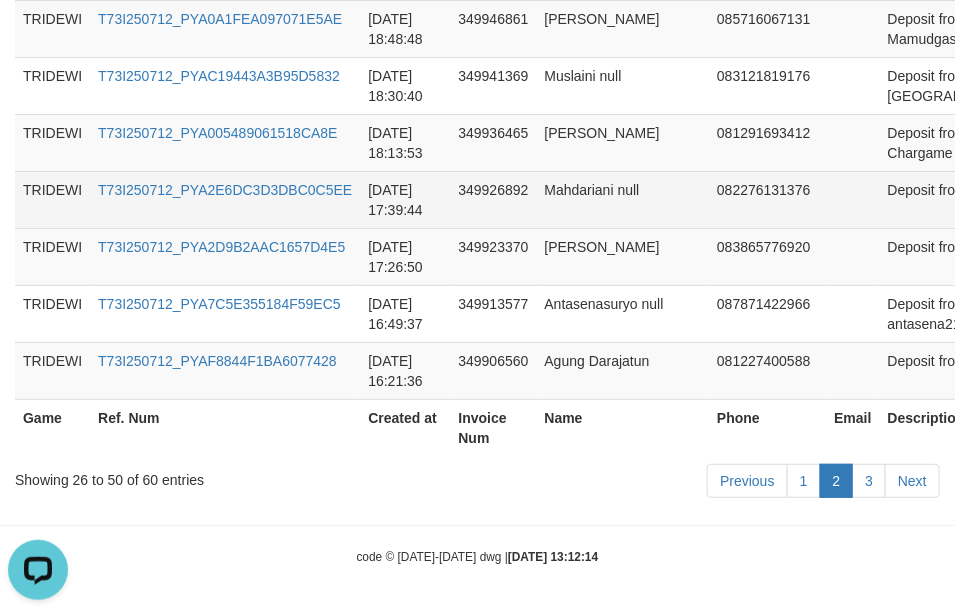 click on "T73I250712_PYA2E6DC3D3DBC0C5EE" at bounding box center [225, 199] 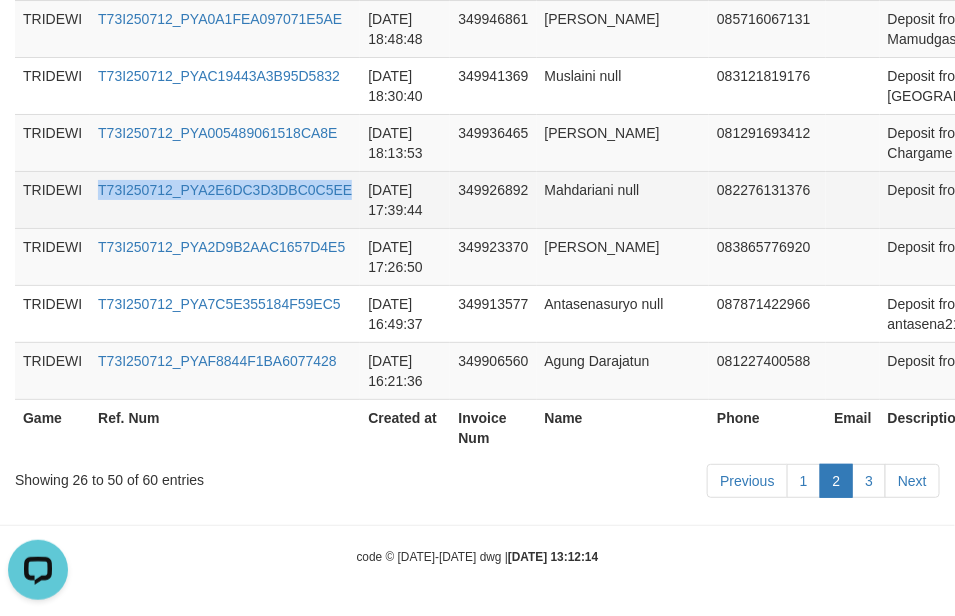 click on "T73I250712_PYA2E6DC3D3DBC0C5EE" at bounding box center (225, 199) 